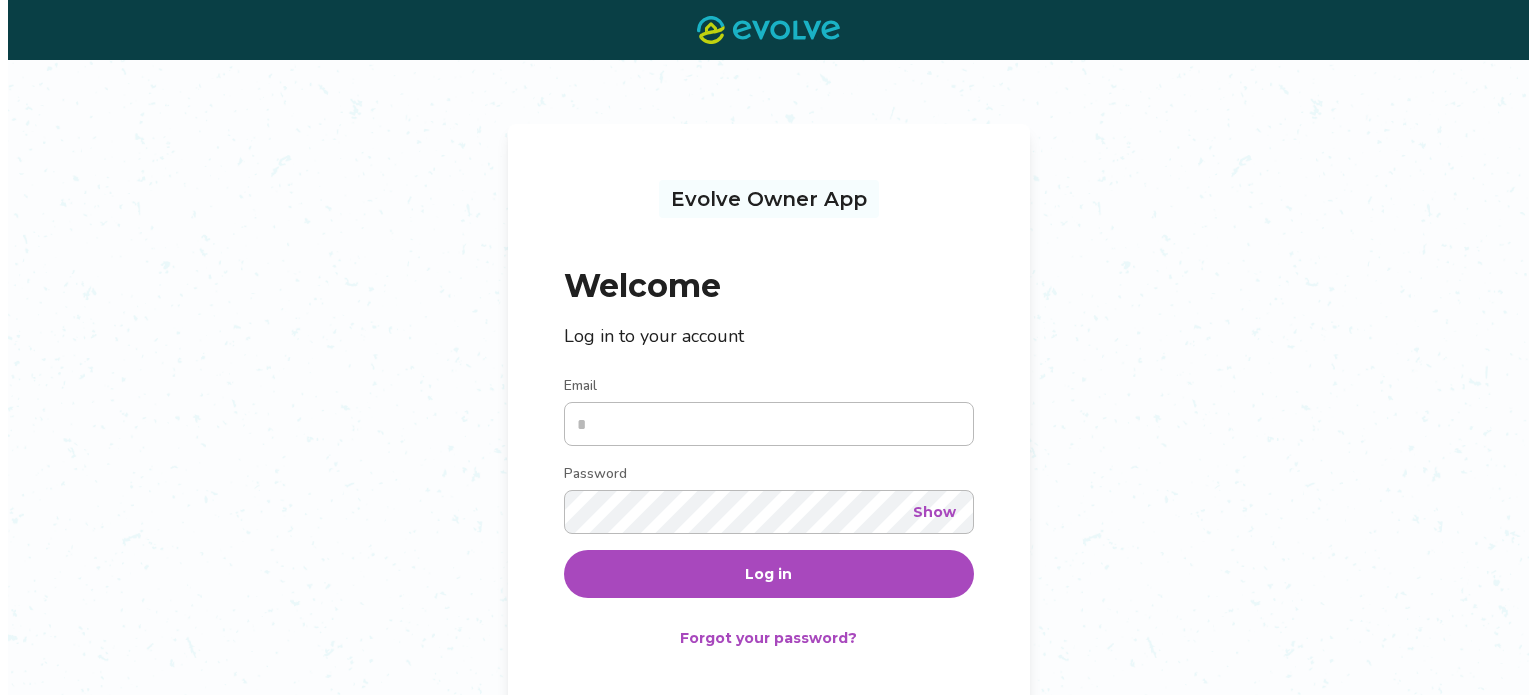 scroll, scrollTop: 0, scrollLeft: 0, axis: both 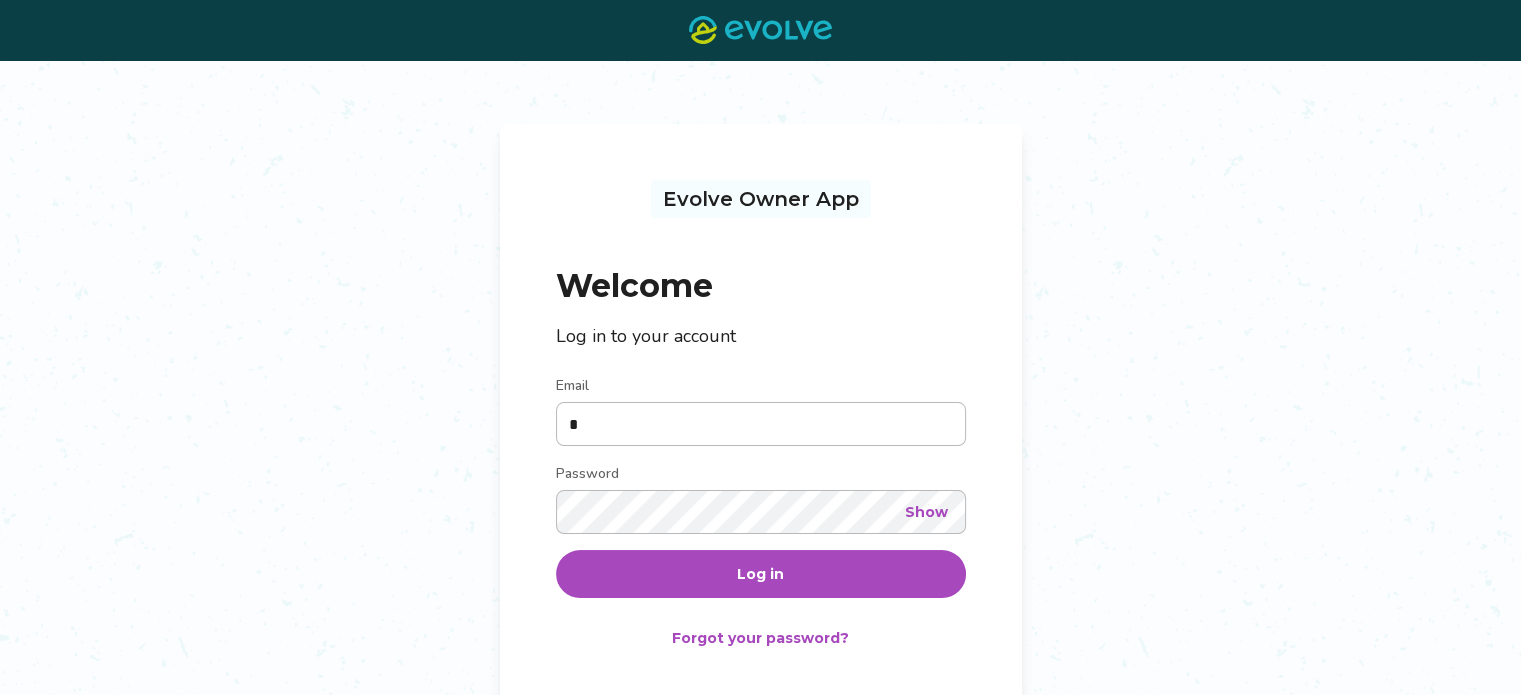 type on "**********" 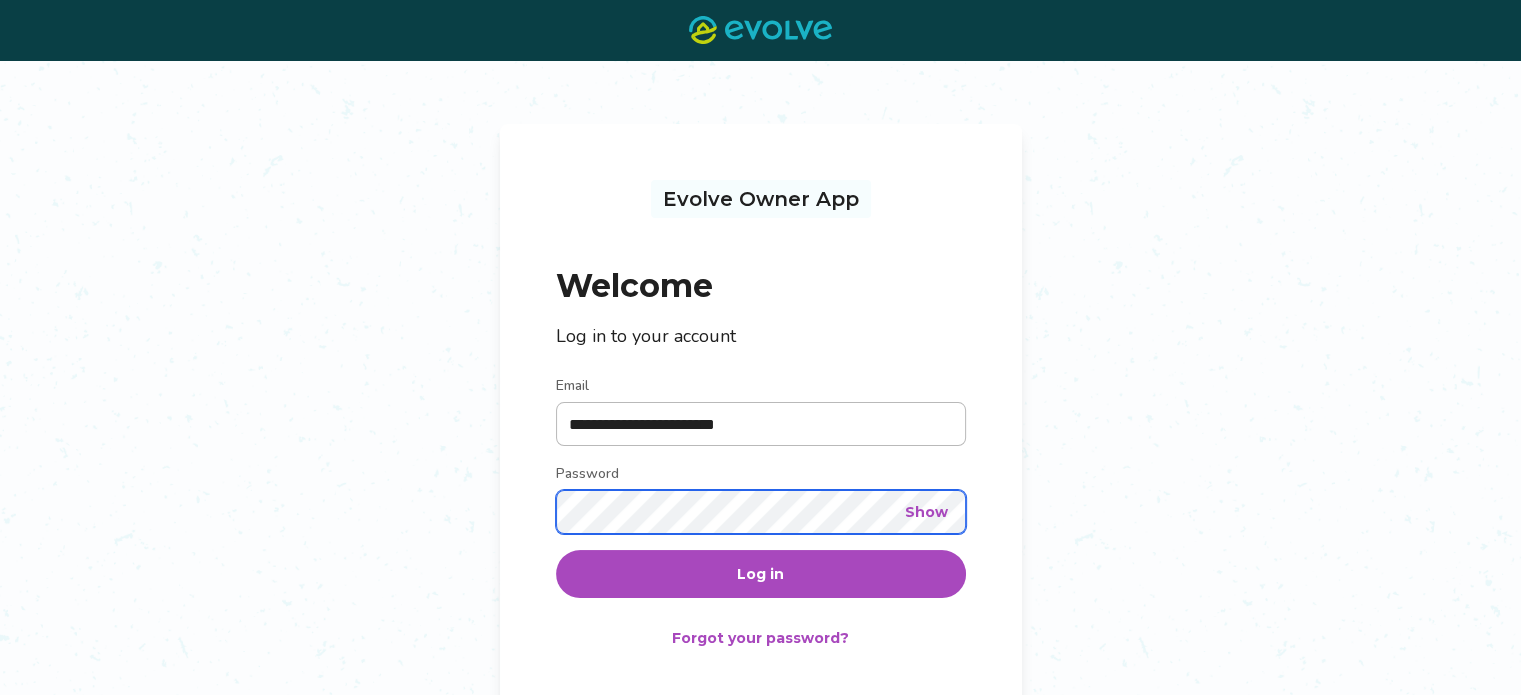click on "Log in" at bounding box center [761, 574] 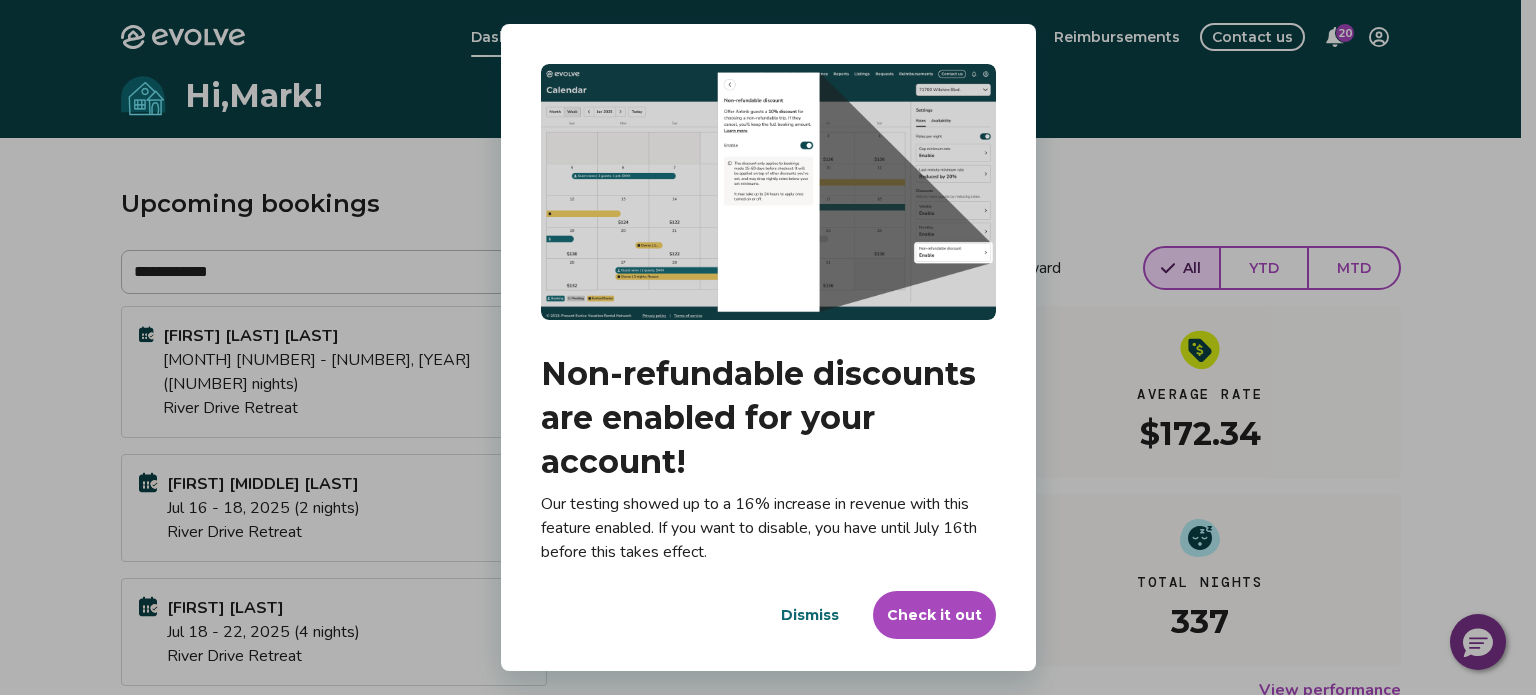 click on "Dialog Non-refundable discounts are enabled for your account! Our testing showed up to a 16% increase in revenue with this feature enabled. If you want to disable, you have until July 16th before this takes effect. Dismiss Check it out" at bounding box center (768, 347) 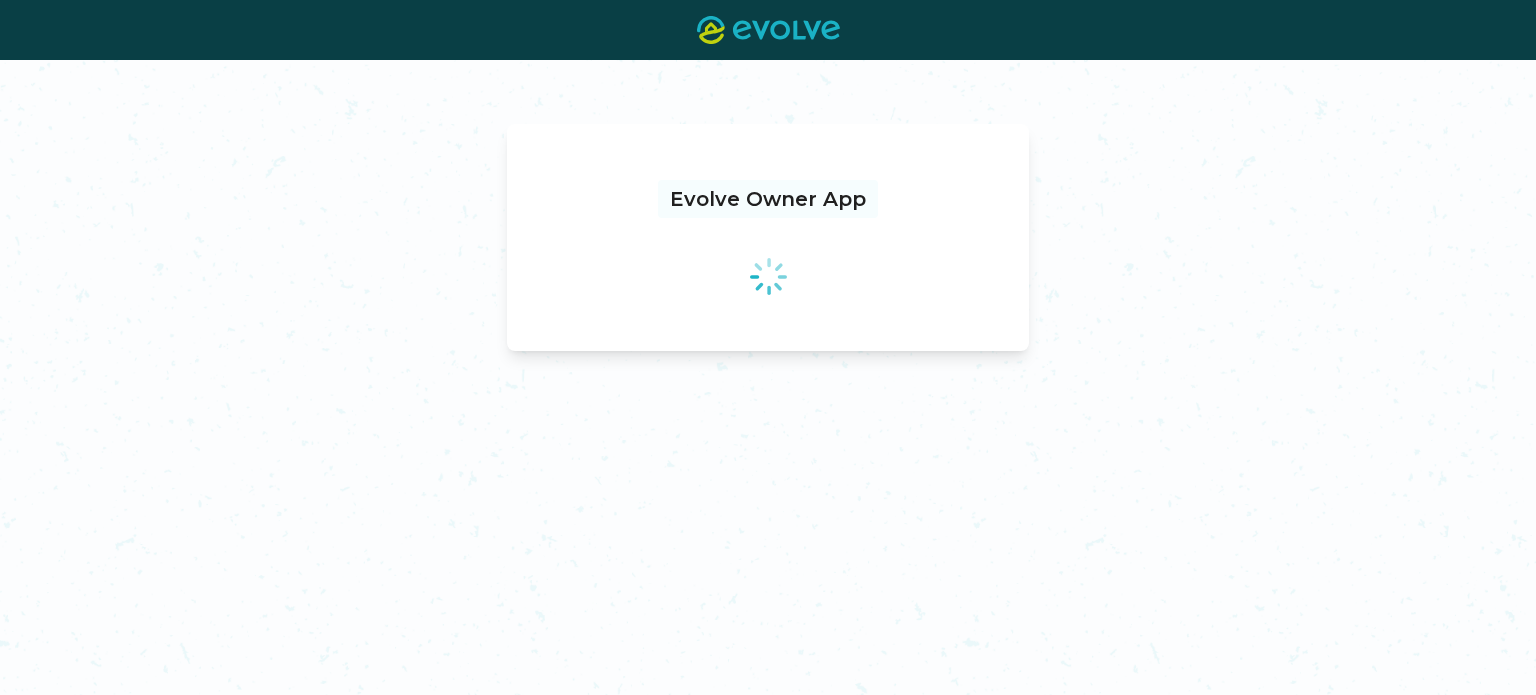 scroll, scrollTop: 0, scrollLeft: 0, axis: both 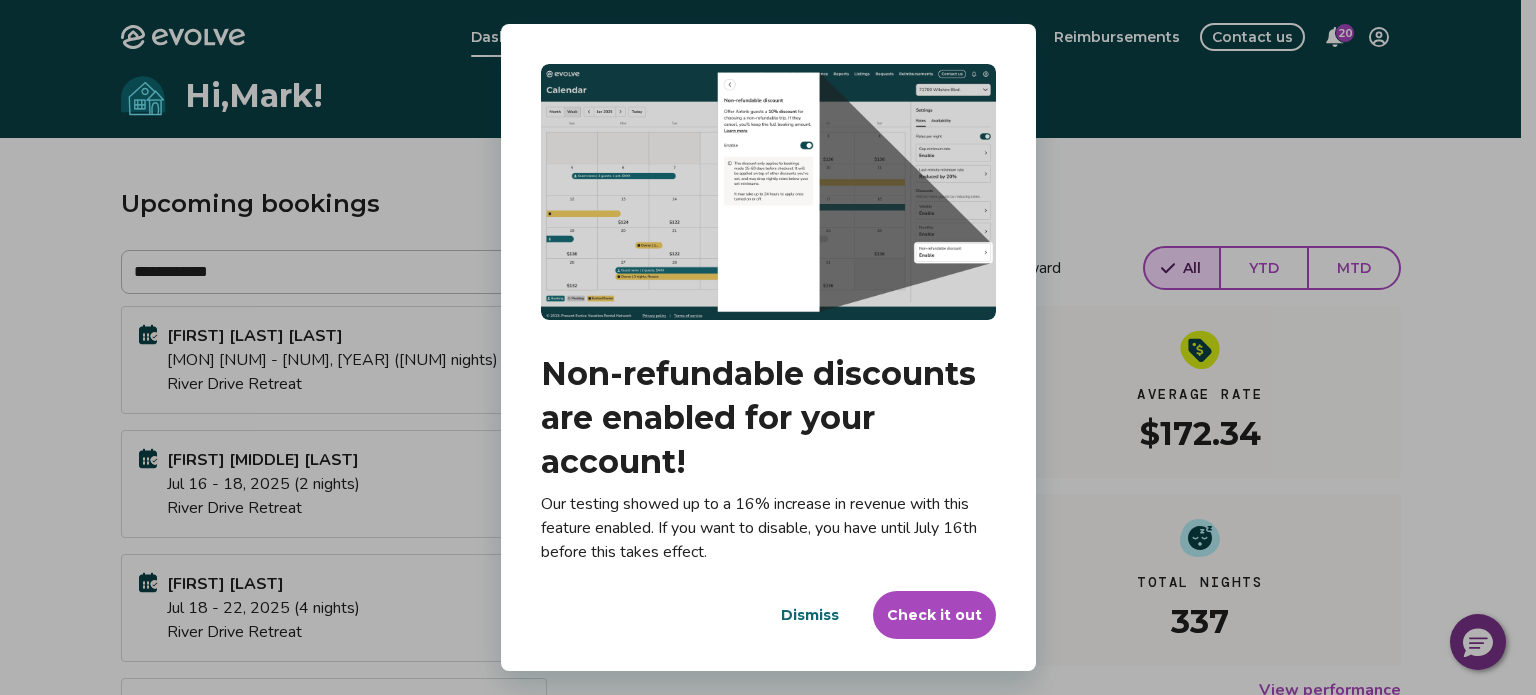 click on "Dialog Non-refundable discounts are enabled for your account! Our testing showed up to a 16% increase in revenue with this feature enabled. If you want to disable, you have until July 16th before this takes effect. Dismiss Check it out" at bounding box center (768, 347) 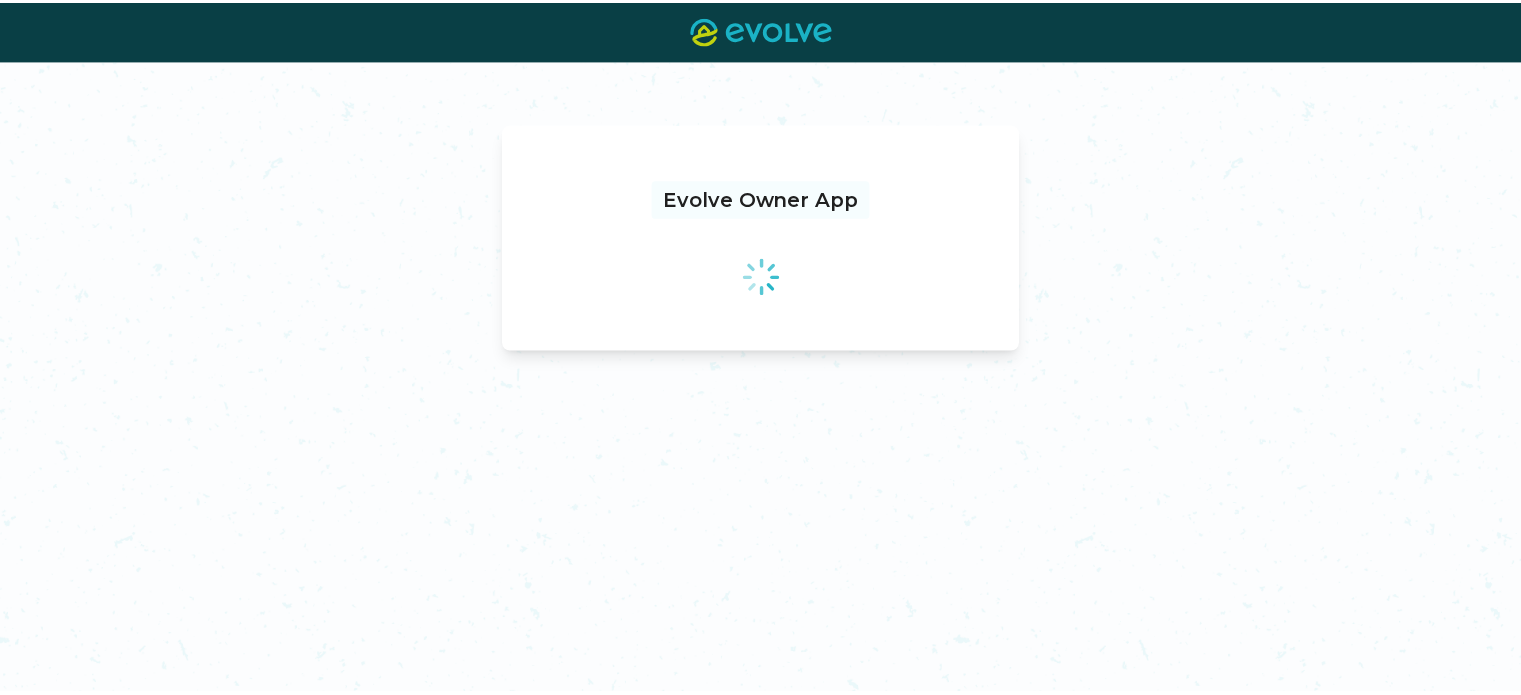 scroll, scrollTop: 0, scrollLeft: 0, axis: both 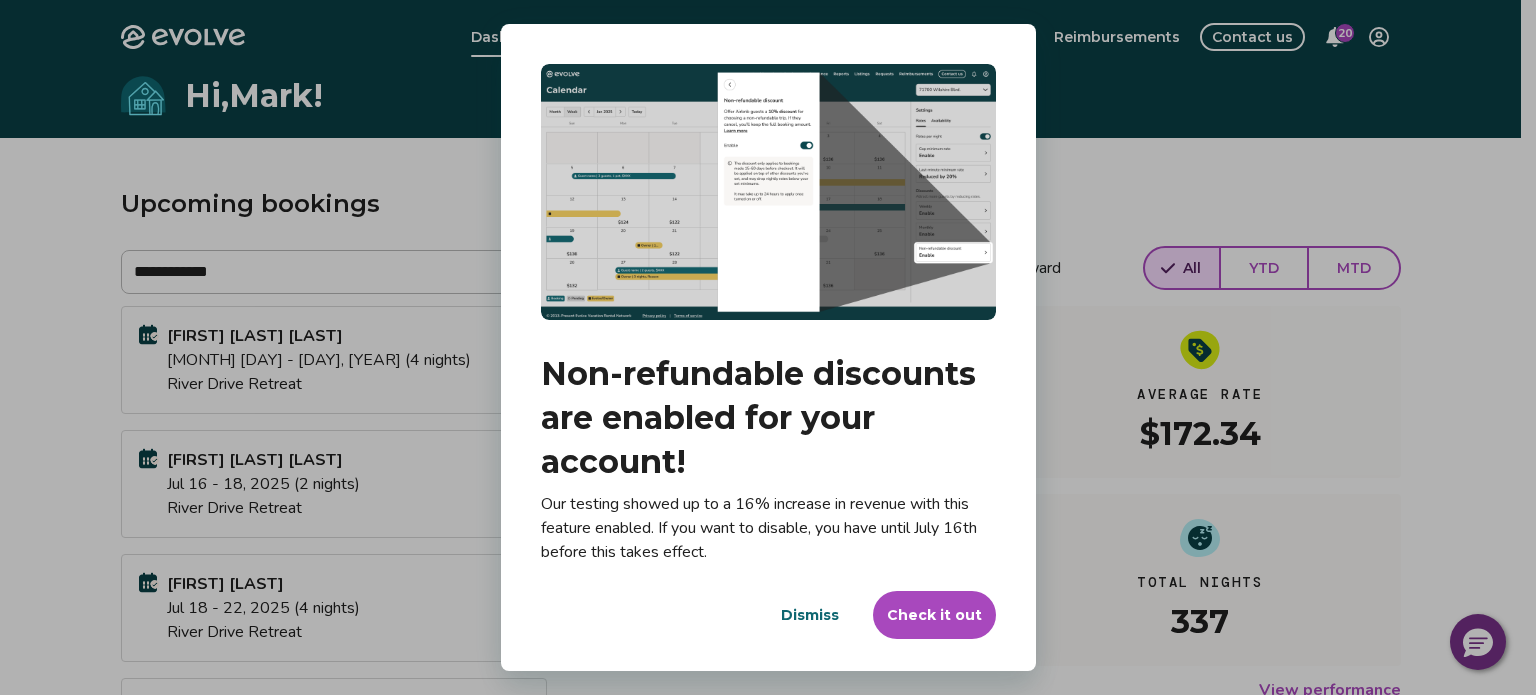 click on "Dialog Non-refundable discounts are enabled for your account! Our testing showed up to a 16% increase in revenue with this feature enabled. If you want to disable, you have until July 16th before this takes effect. Dismiss Check it out" at bounding box center [768, 347] 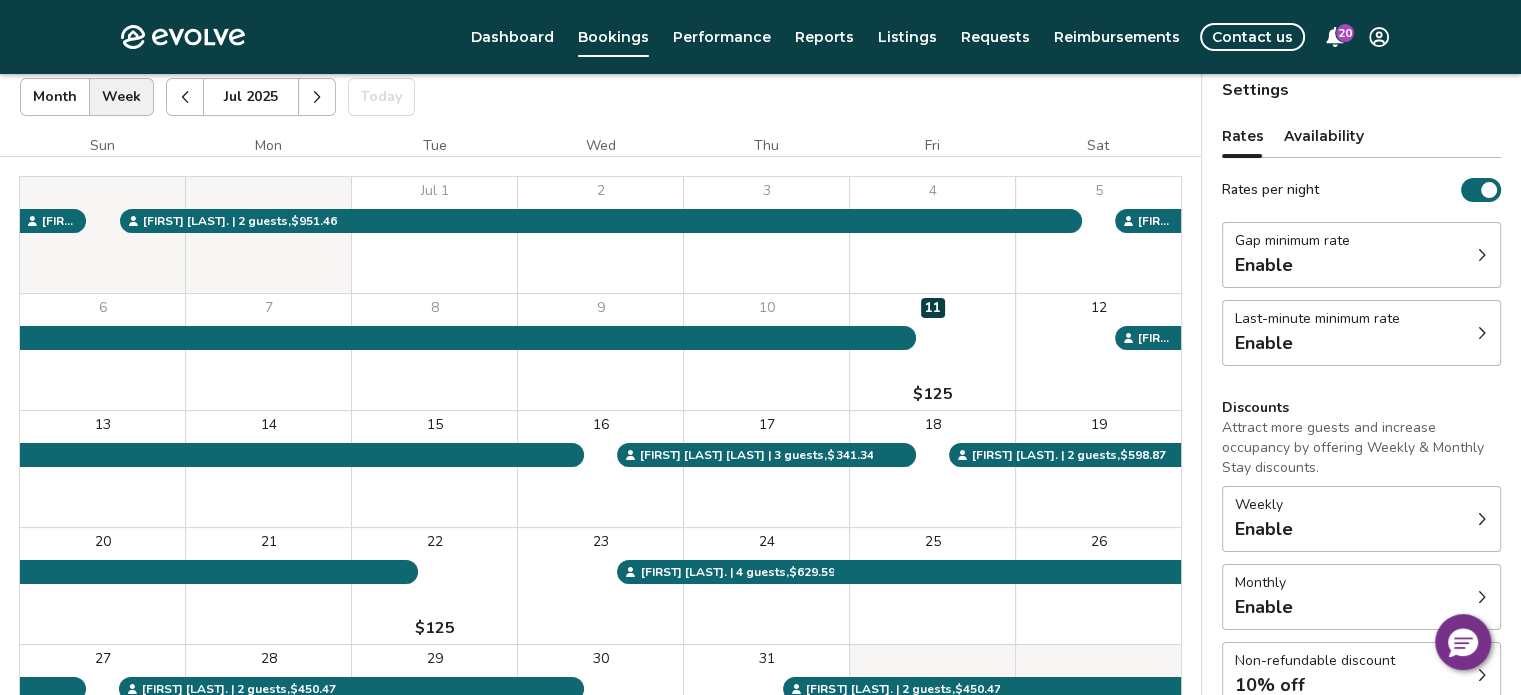scroll, scrollTop: 0, scrollLeft: 0, axis: both 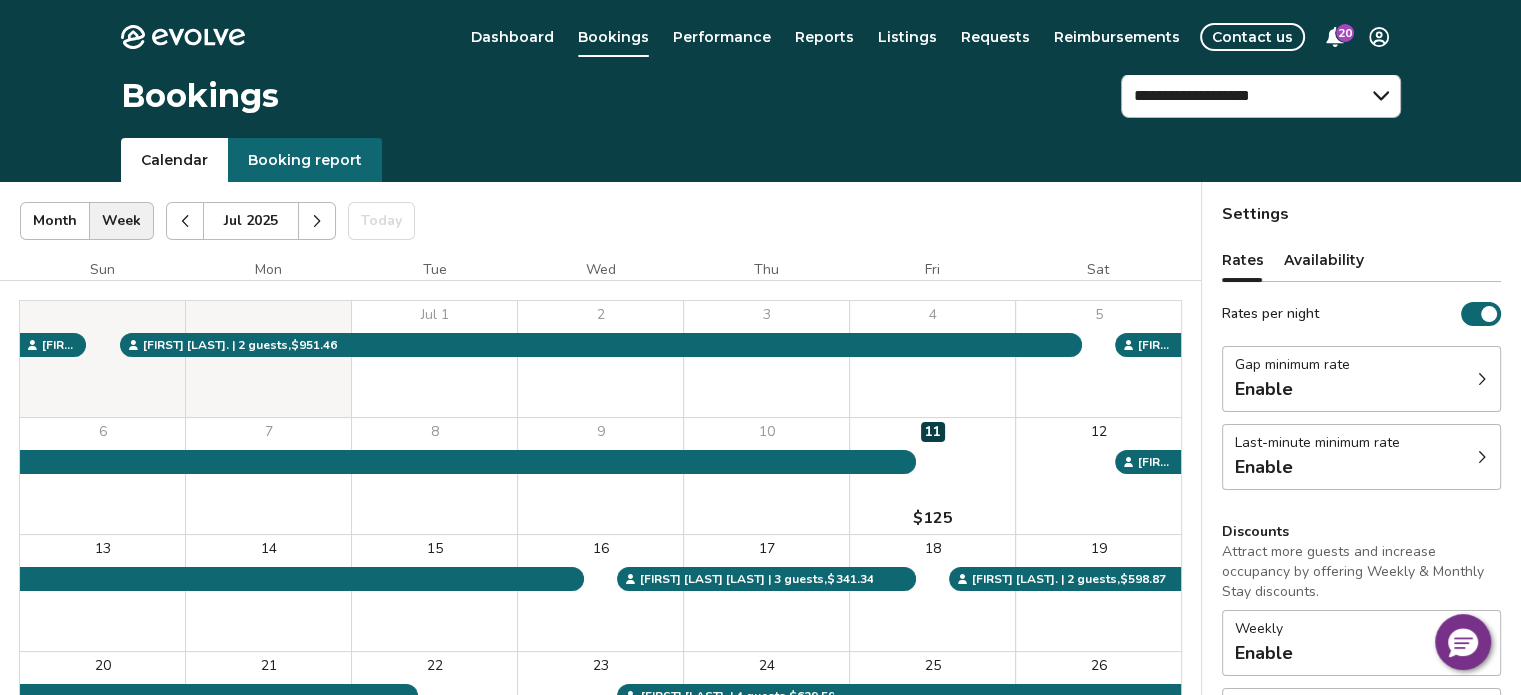 click on "20" at bounding box center [1345, 33] 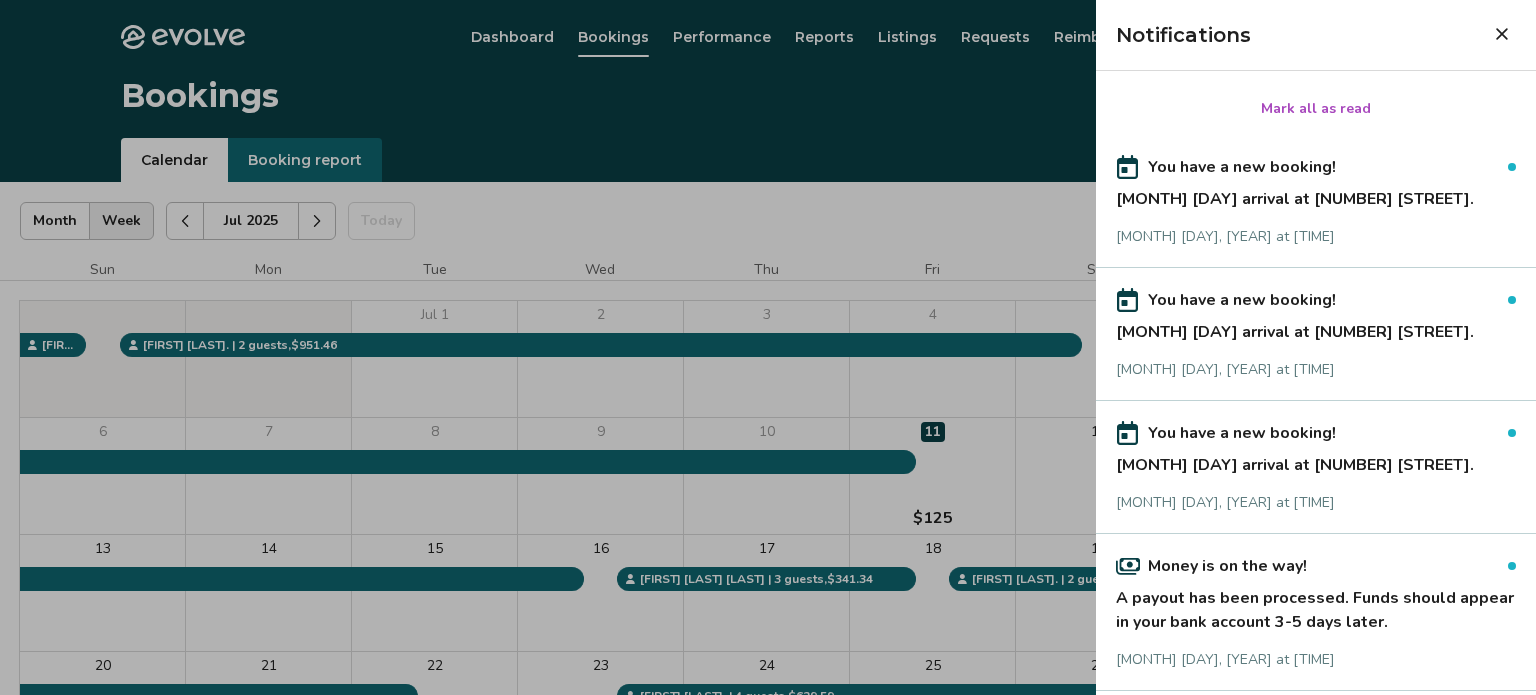 click 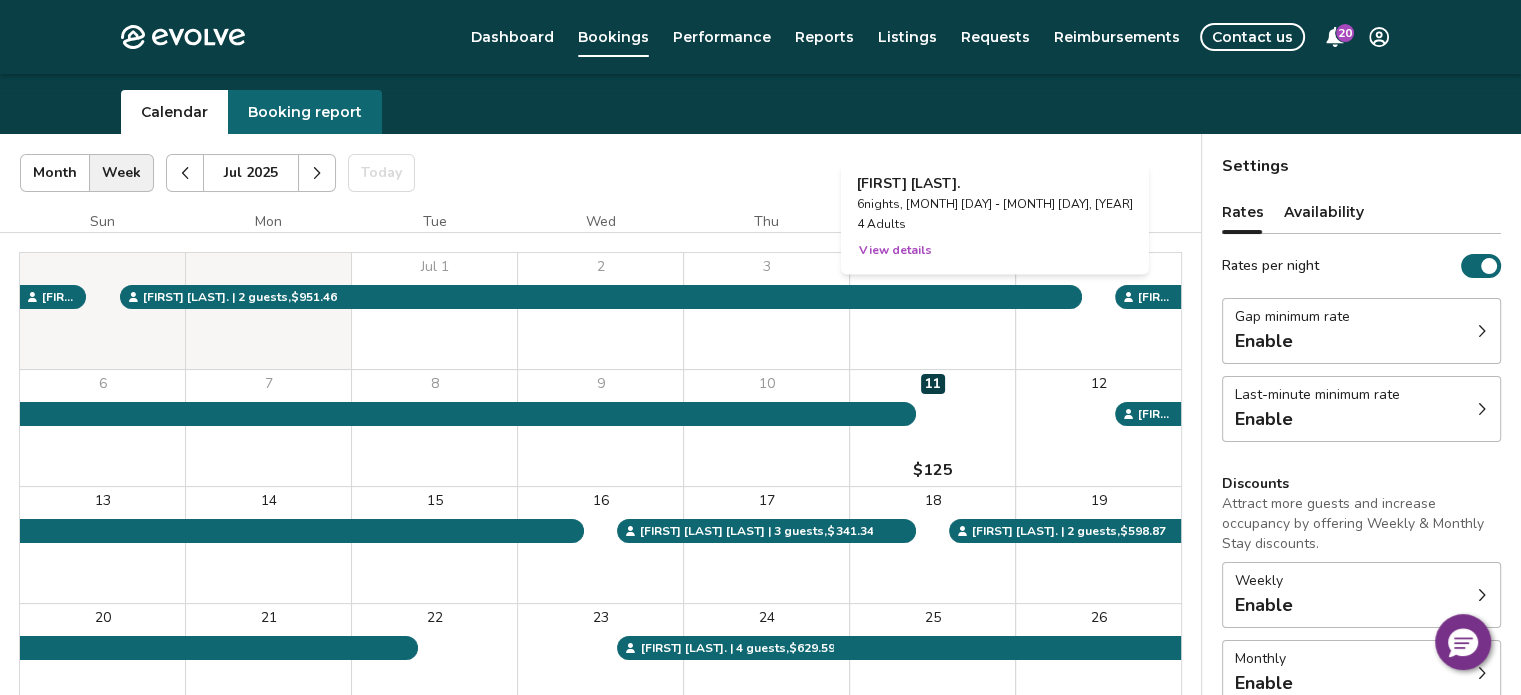 scroll, scrollTop: 0, scrollLeft: 0, axis: both 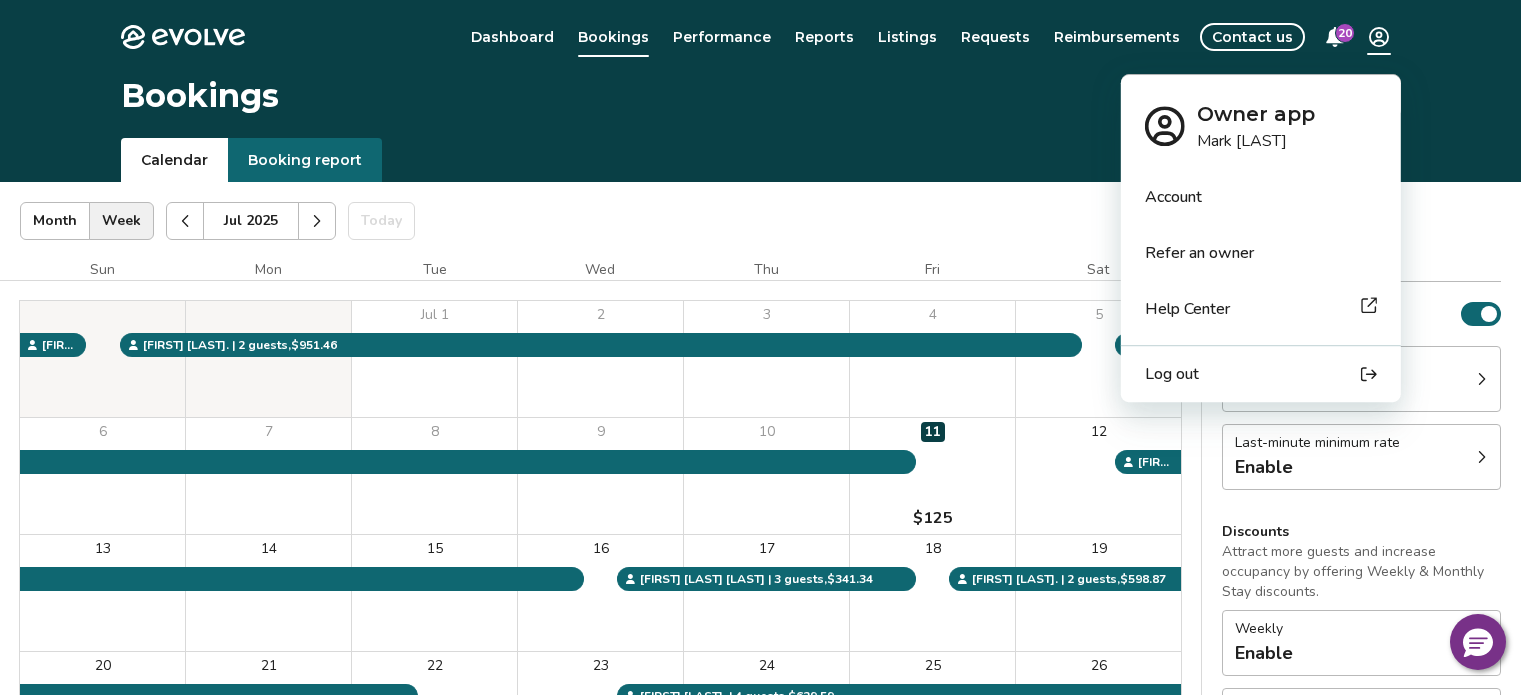 click on "**********" at bounding box center (768, 517) 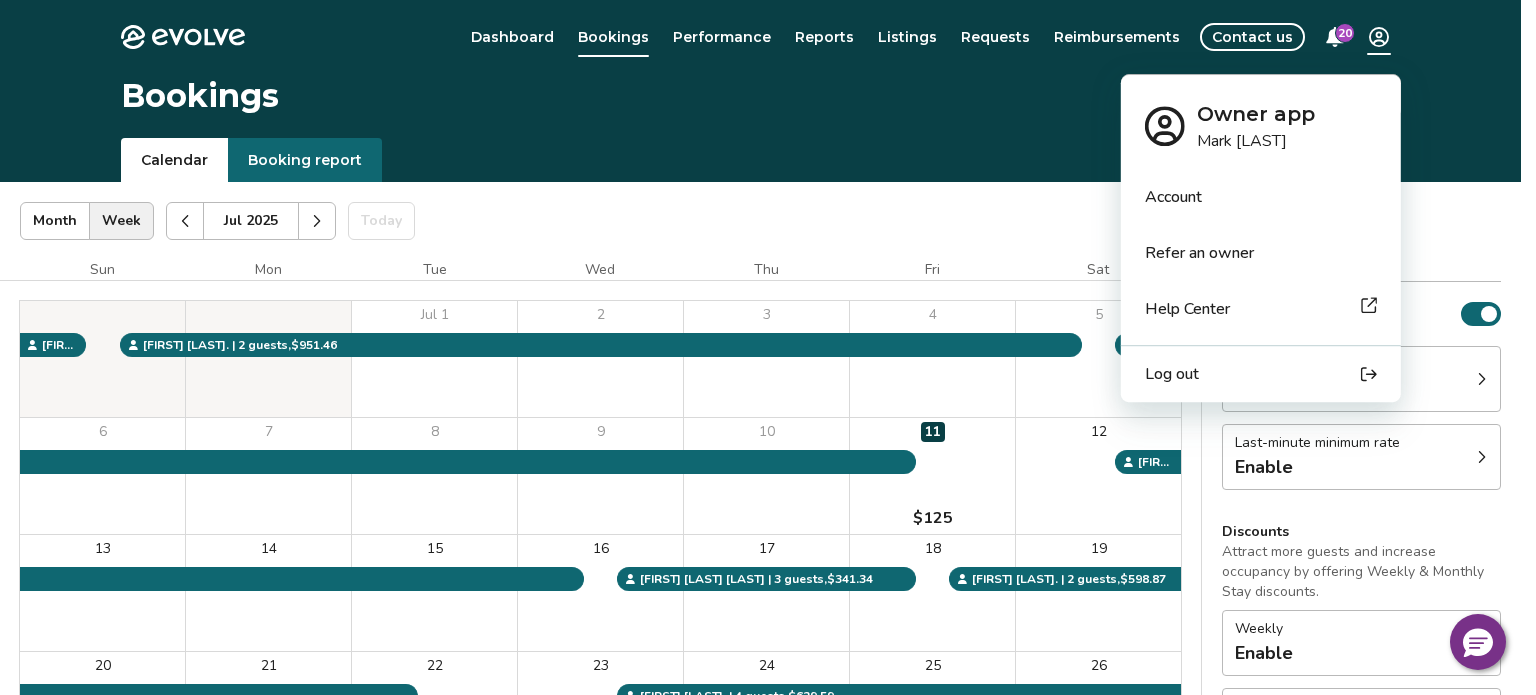 click on "Log out" at bounding box center [1261, 374] 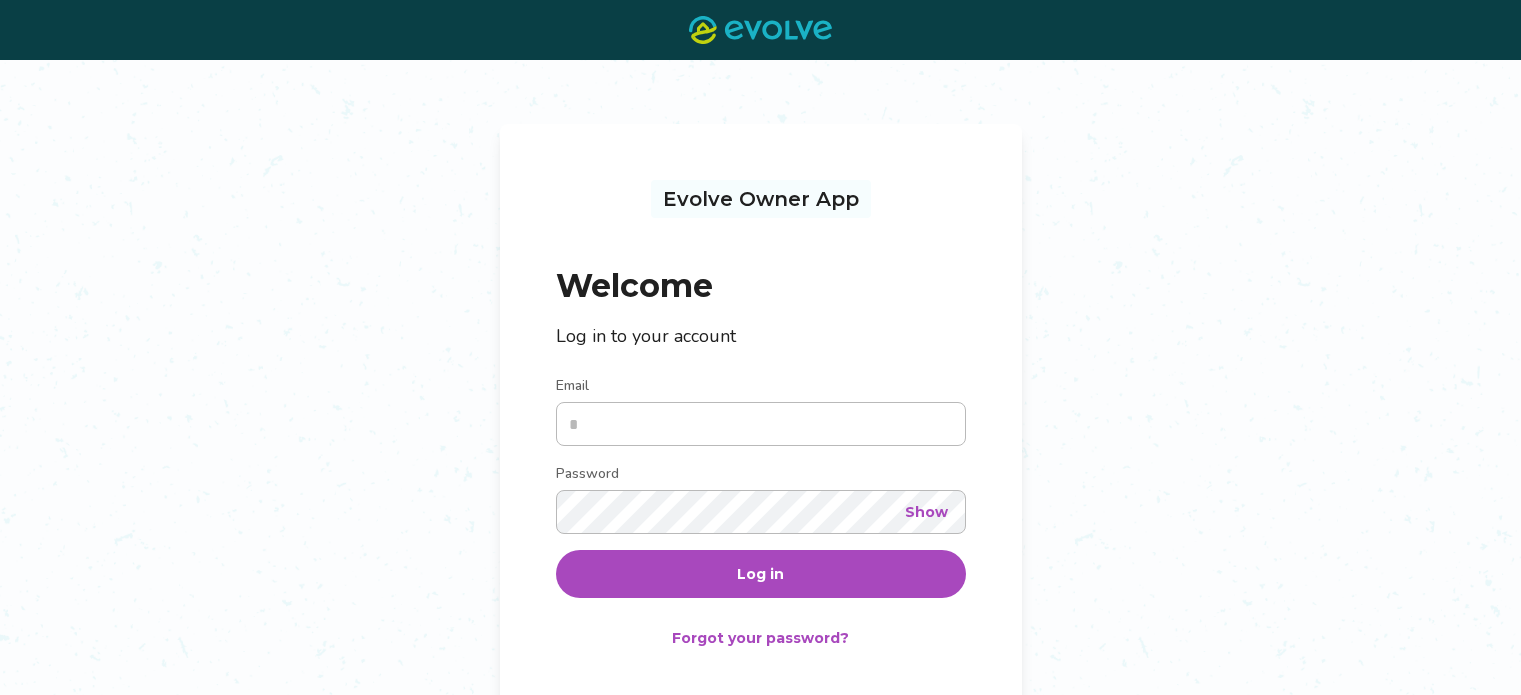 scroll, scrollTop: 0, scrollLeft: 0, axis: both 